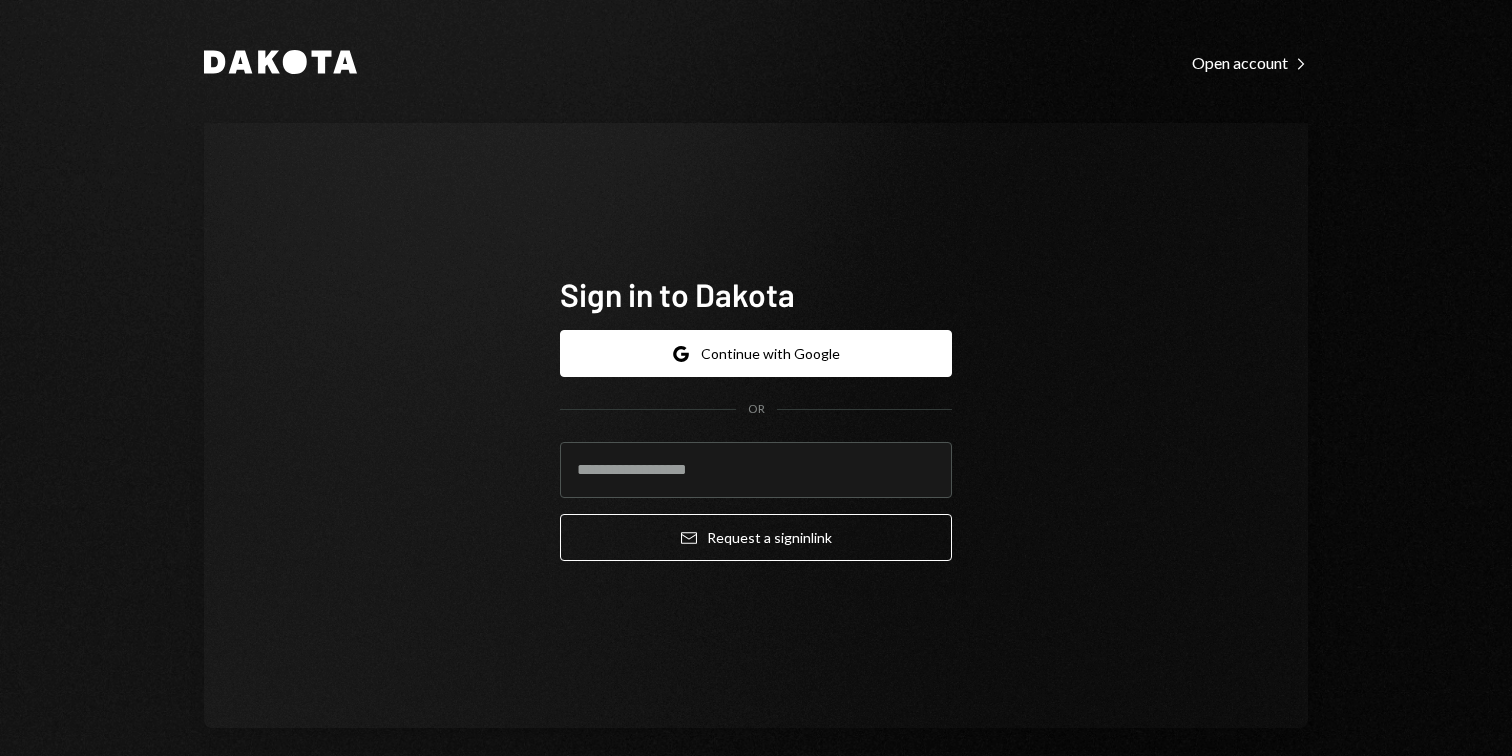 scroll, scrollTop: 0, scrollLeft: 0, axis: both 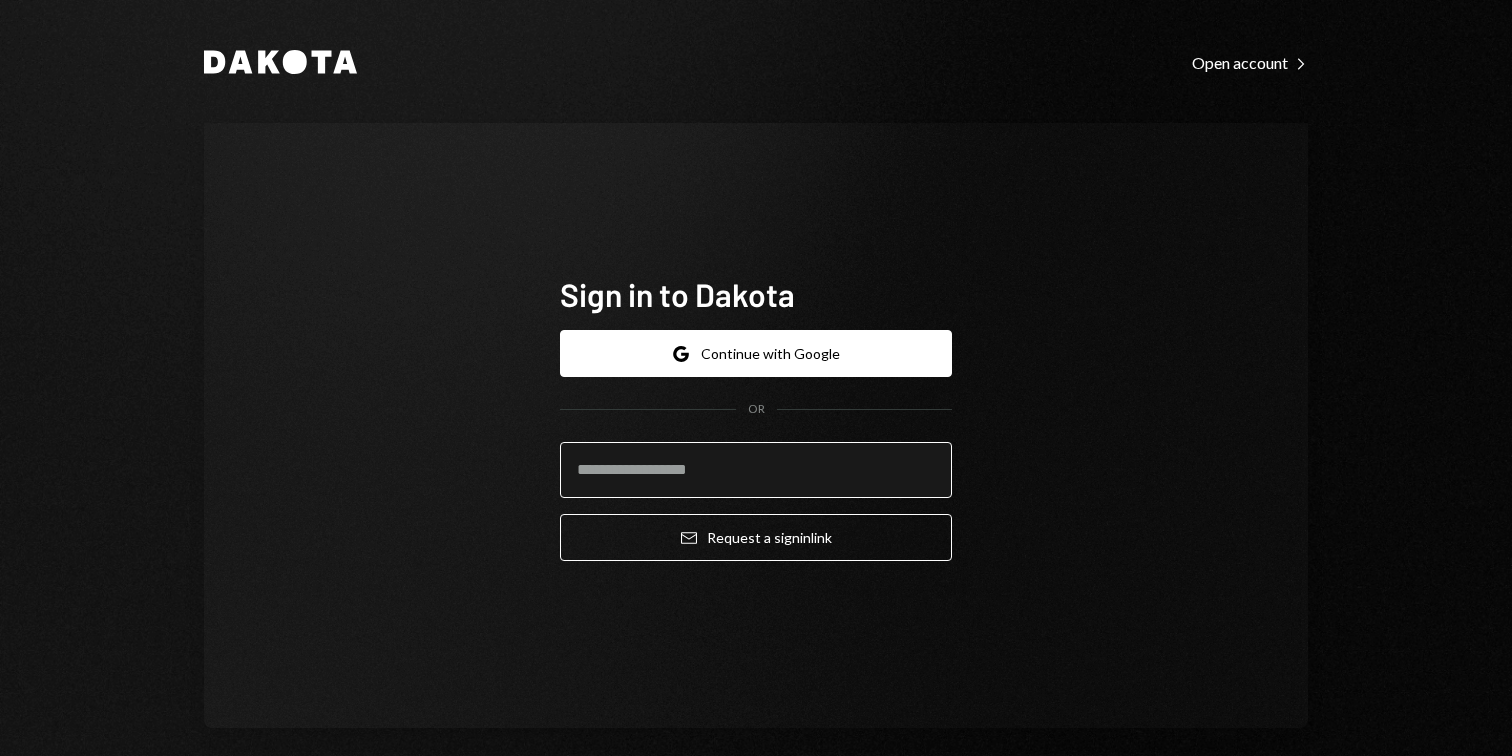 click at bounding box center (756, 470) 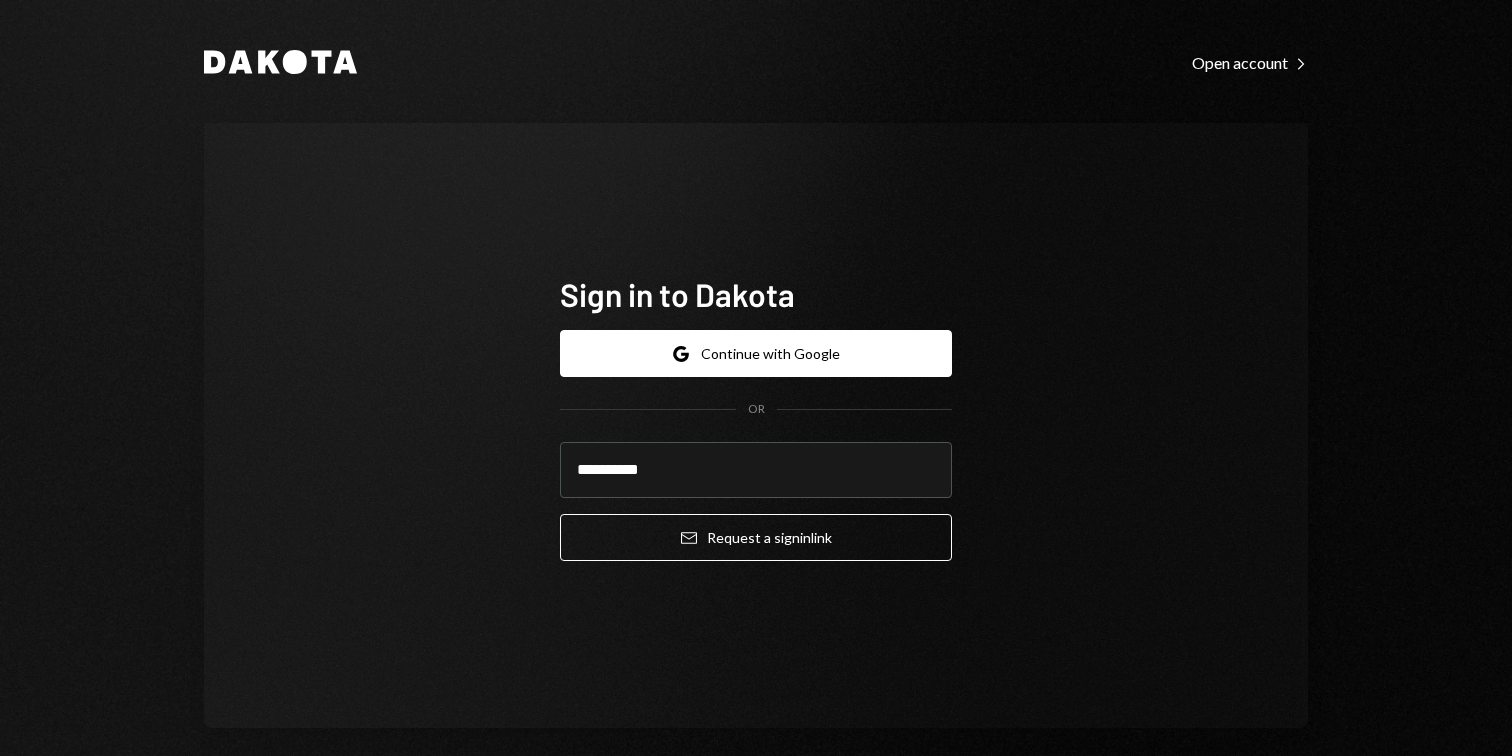 drag, startPoint x: 769, startPoint y: 467, endPoint x: 539, endPoint y: 450, distance: 230.62741 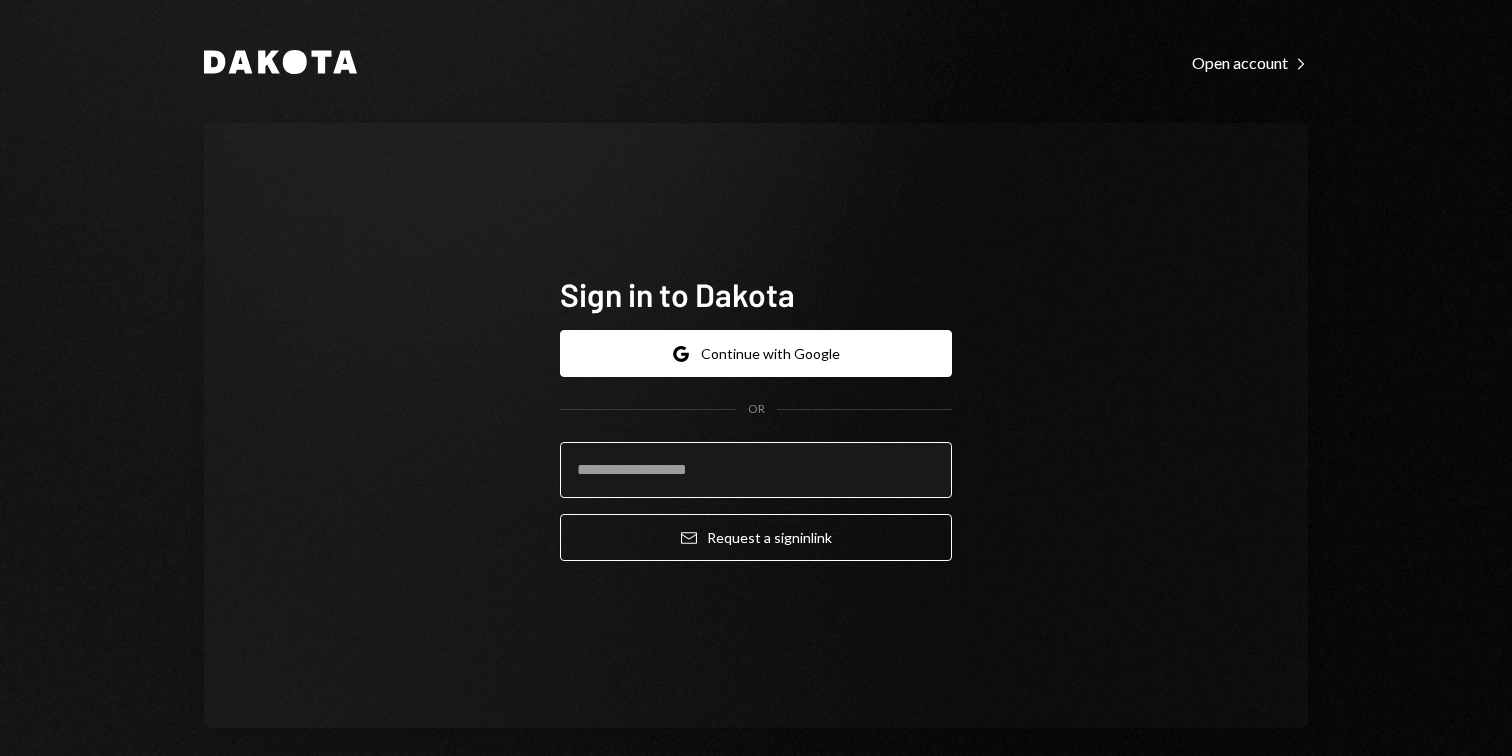 click at bounding box center [756, 470] 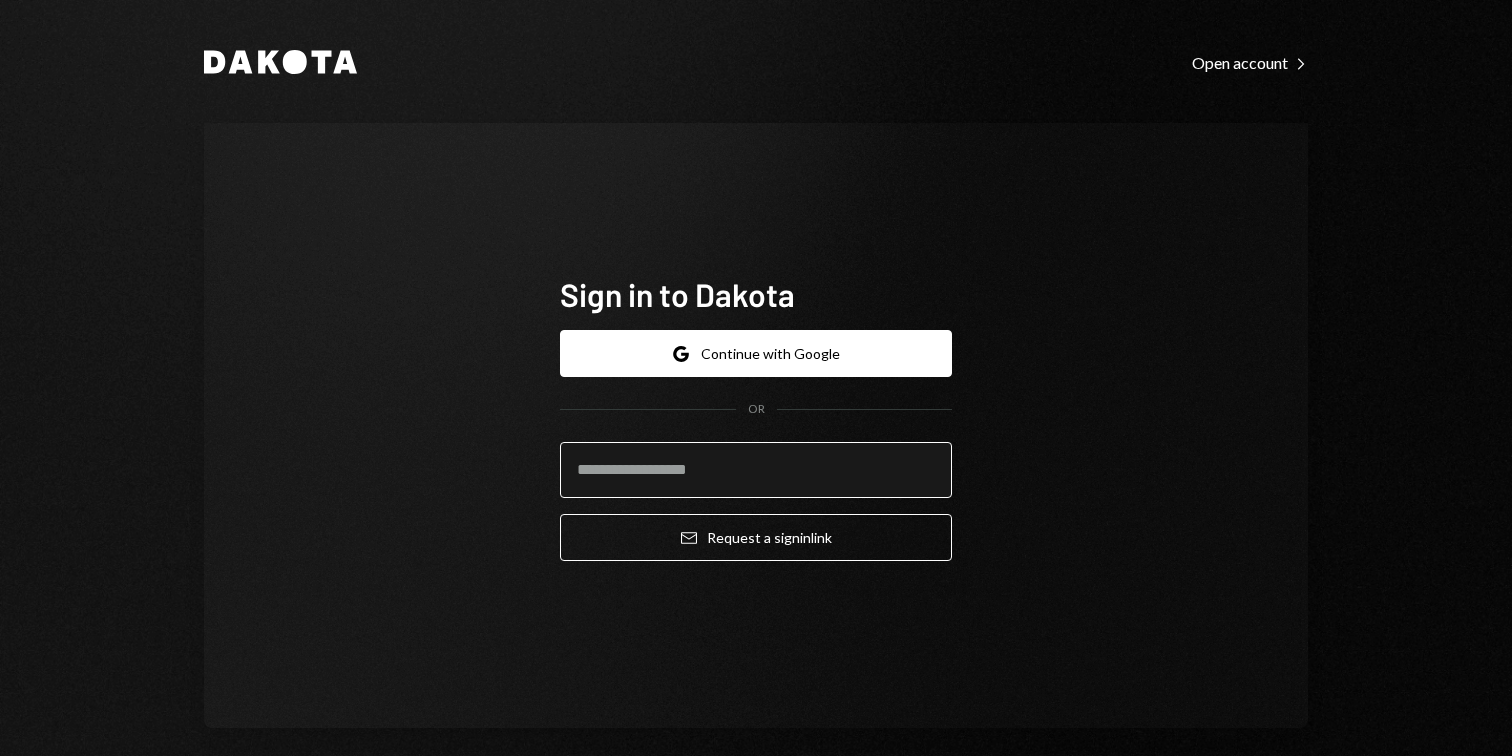 click at bounding box center (756, 470) 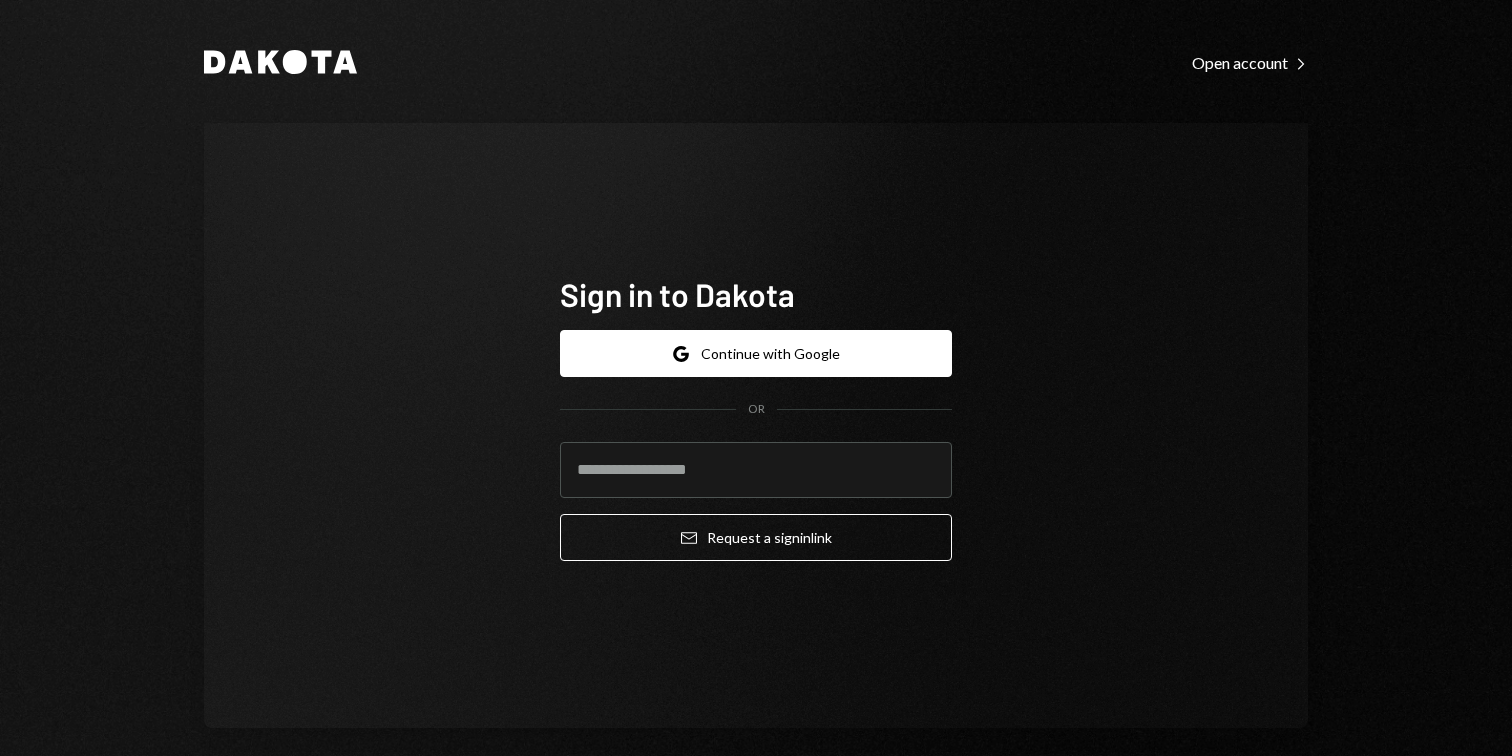 type on "**********" 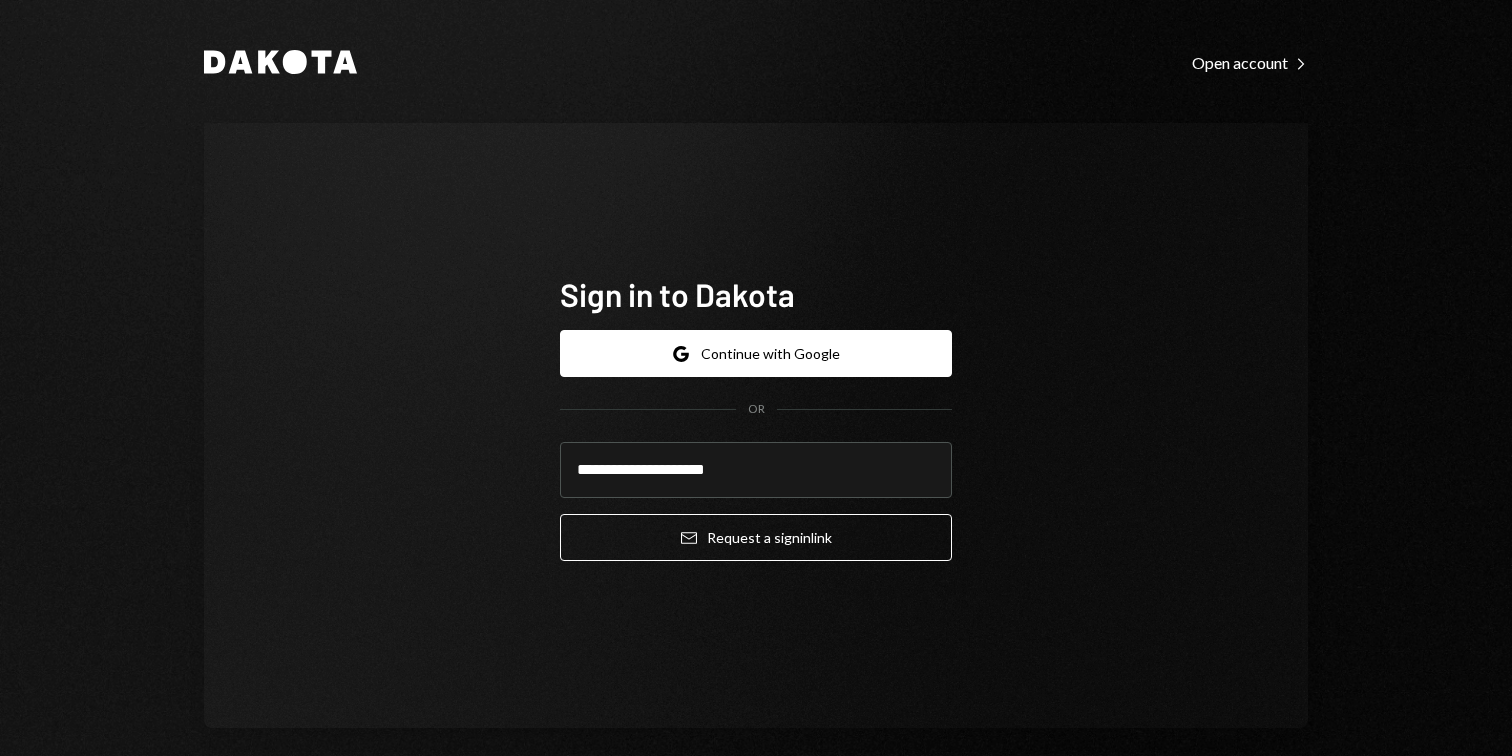 drag, startPoint x: 1052, startPoint y: 610, endPoint x: 970, endPoint y: 595, distance: 83.360664 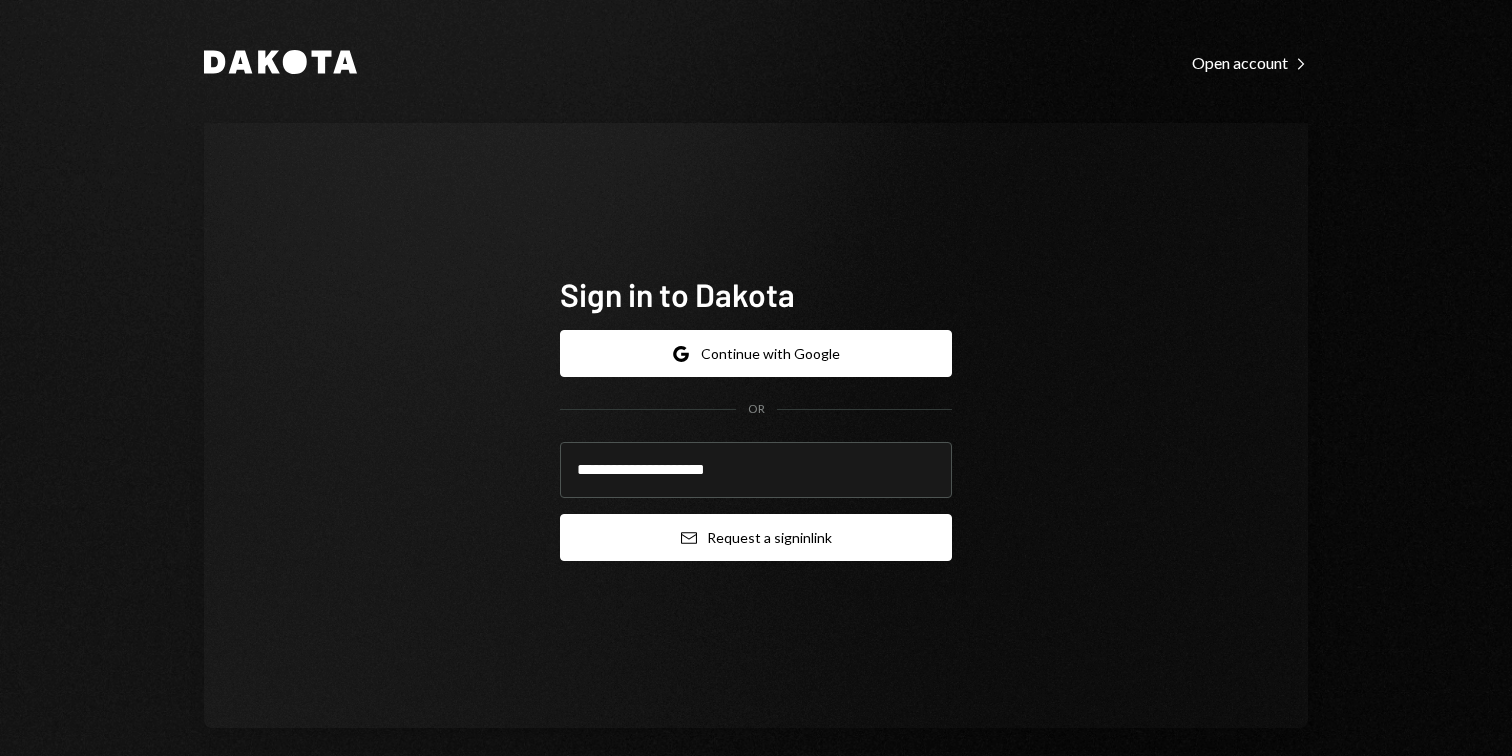 click on "Email Request a sign  in  link" at bounding box center (756, 537) 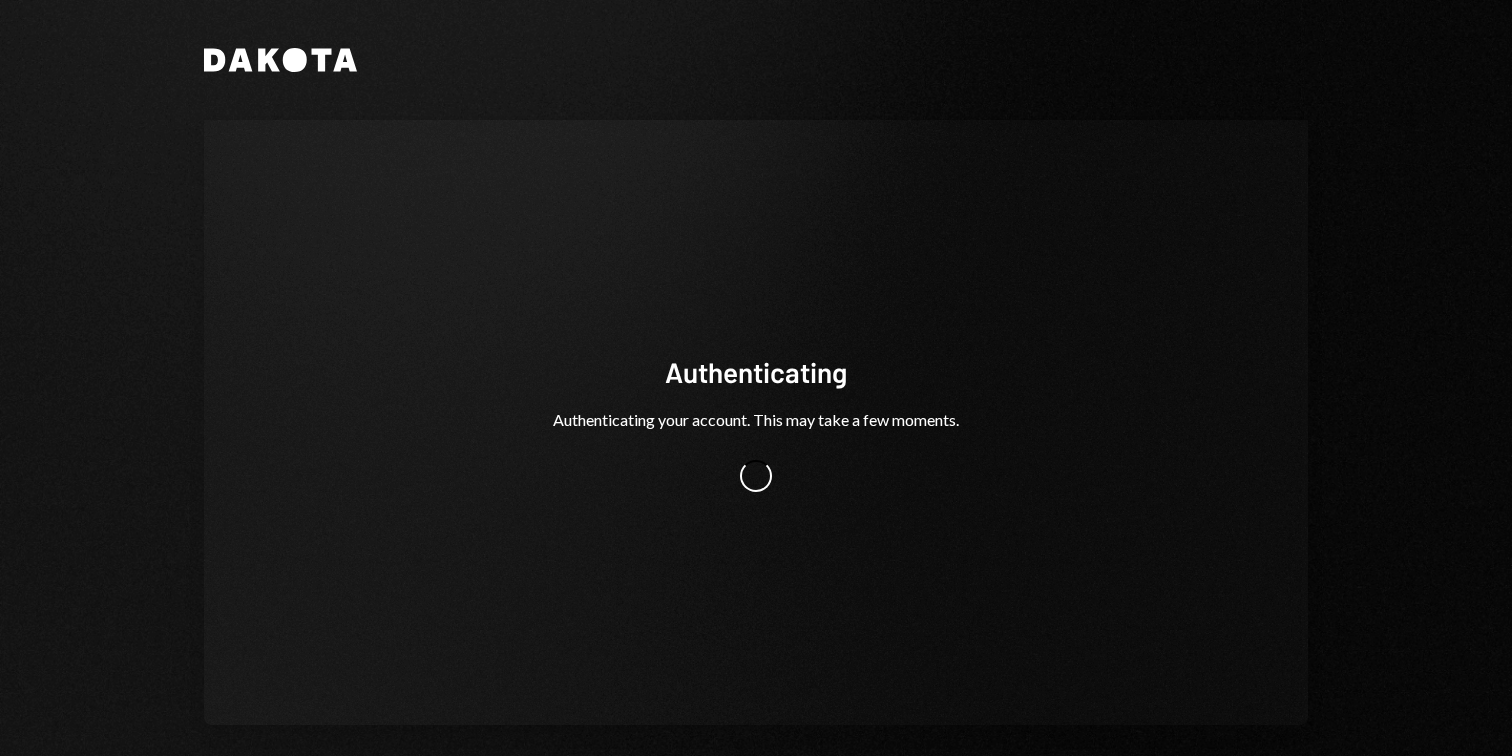 scroll, scrollTop: 0, scrollLeft: 0, axis: both 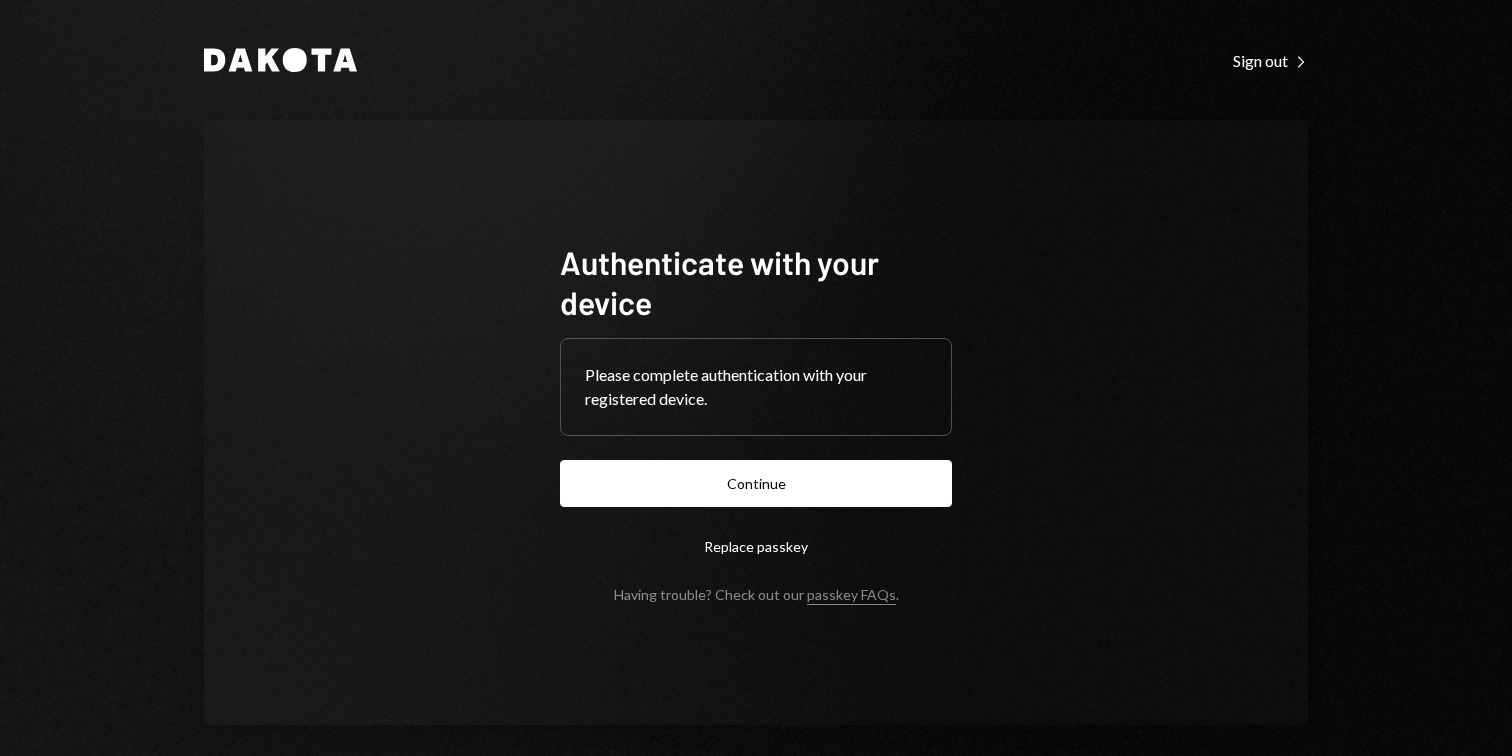 type 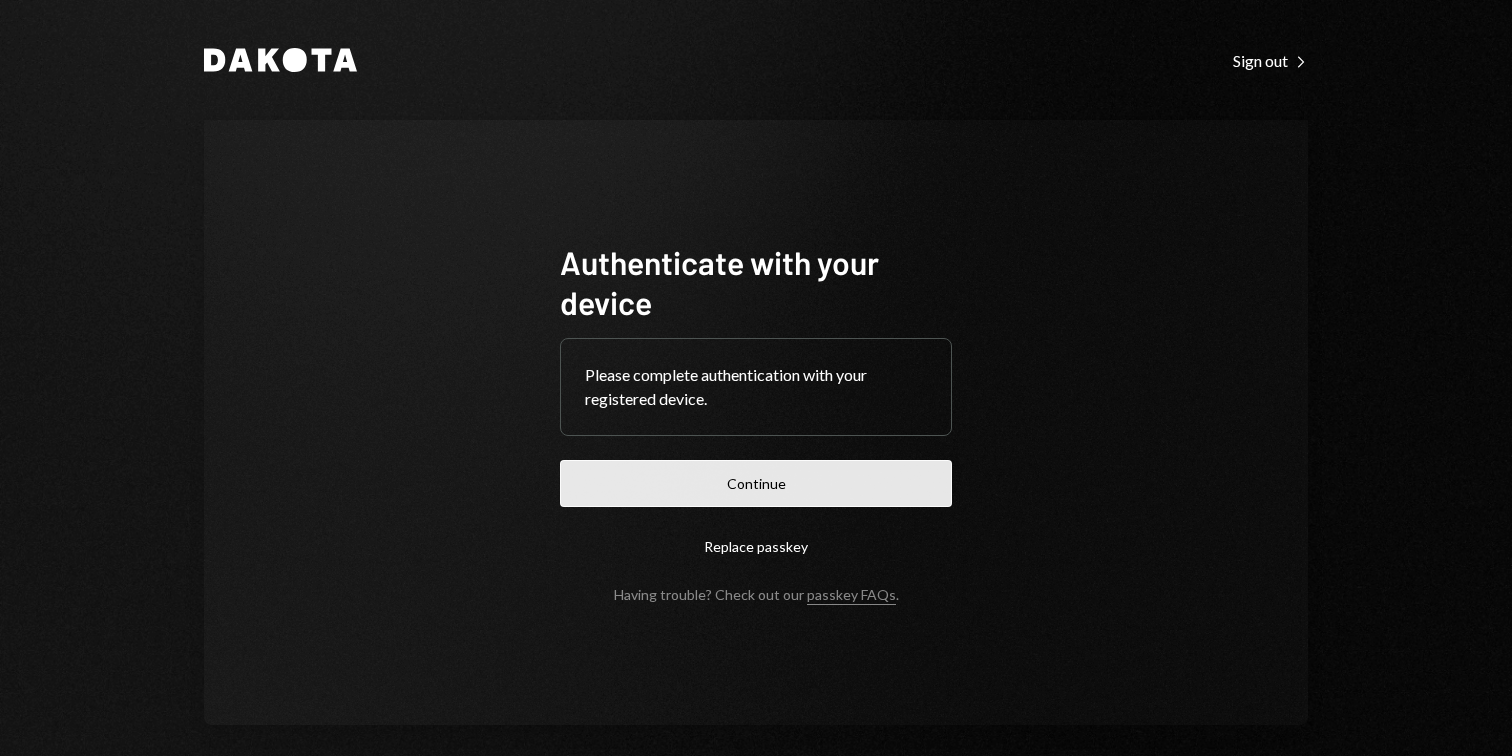 click on "Continue" at bounding box center (756, 483) 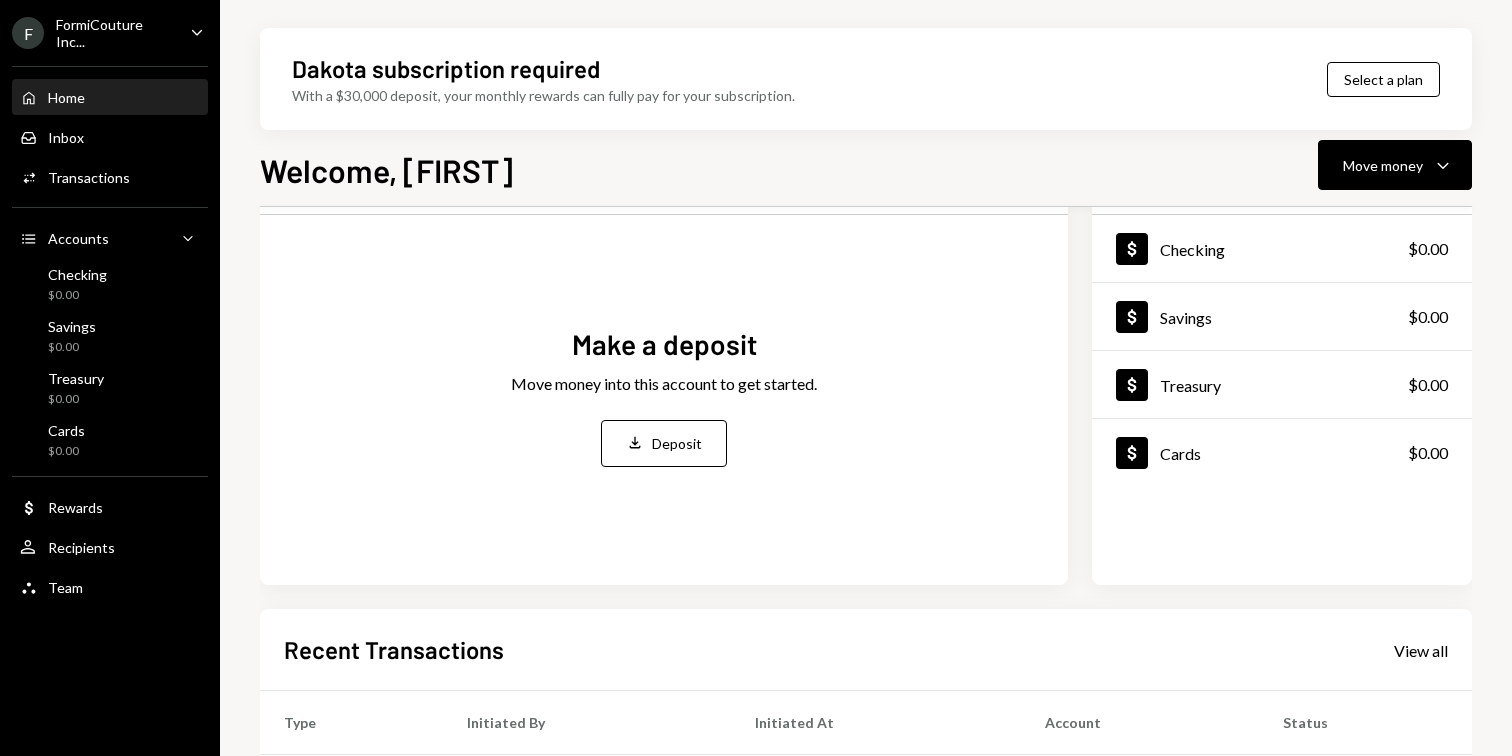 scroll, scrollTop: 62, scrollLeft: 0, axis: vertical 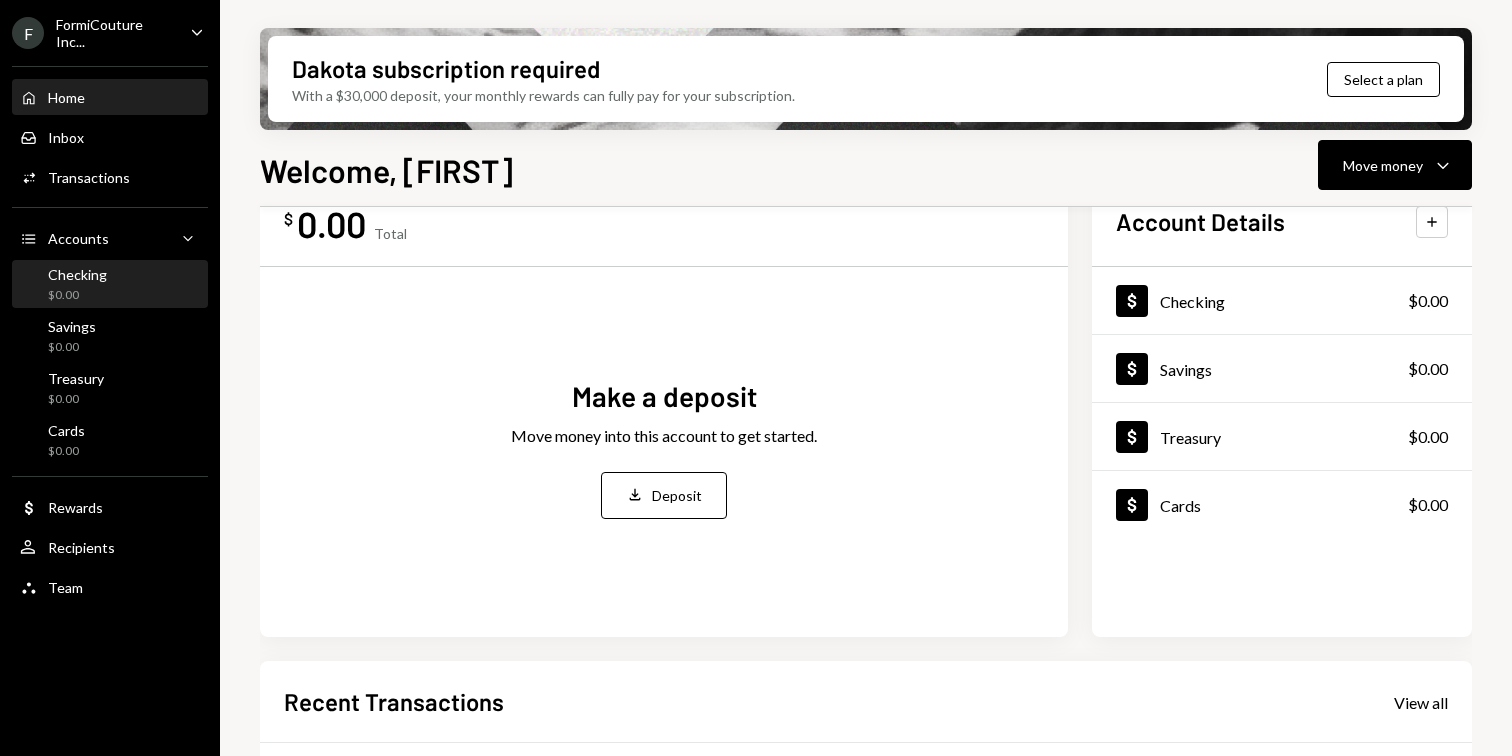 click on "Checking $0.00" at bounding box center [110, 285] 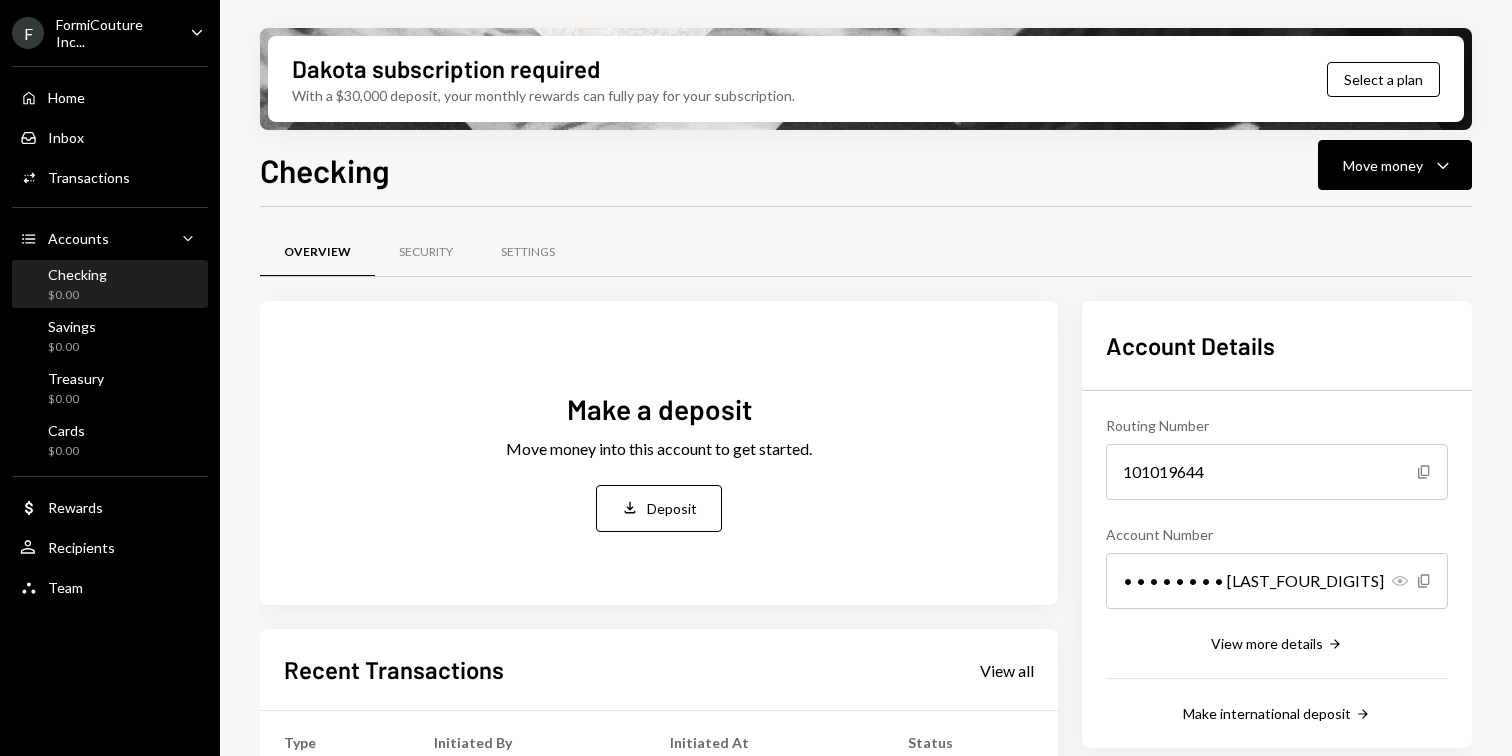 click on "Show" at bounding box center (1424, 472) 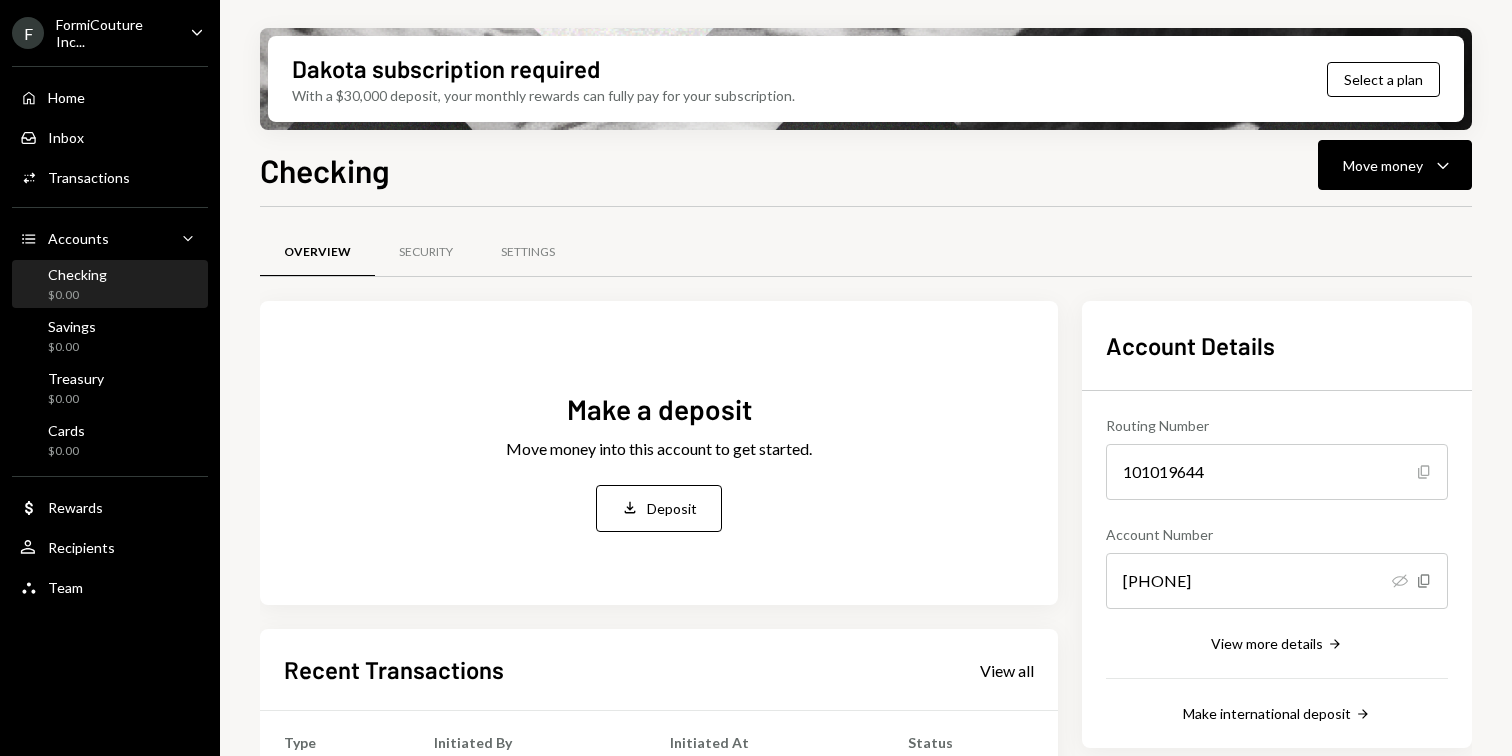 click on "Copy" at bounding box center (1424, 472) 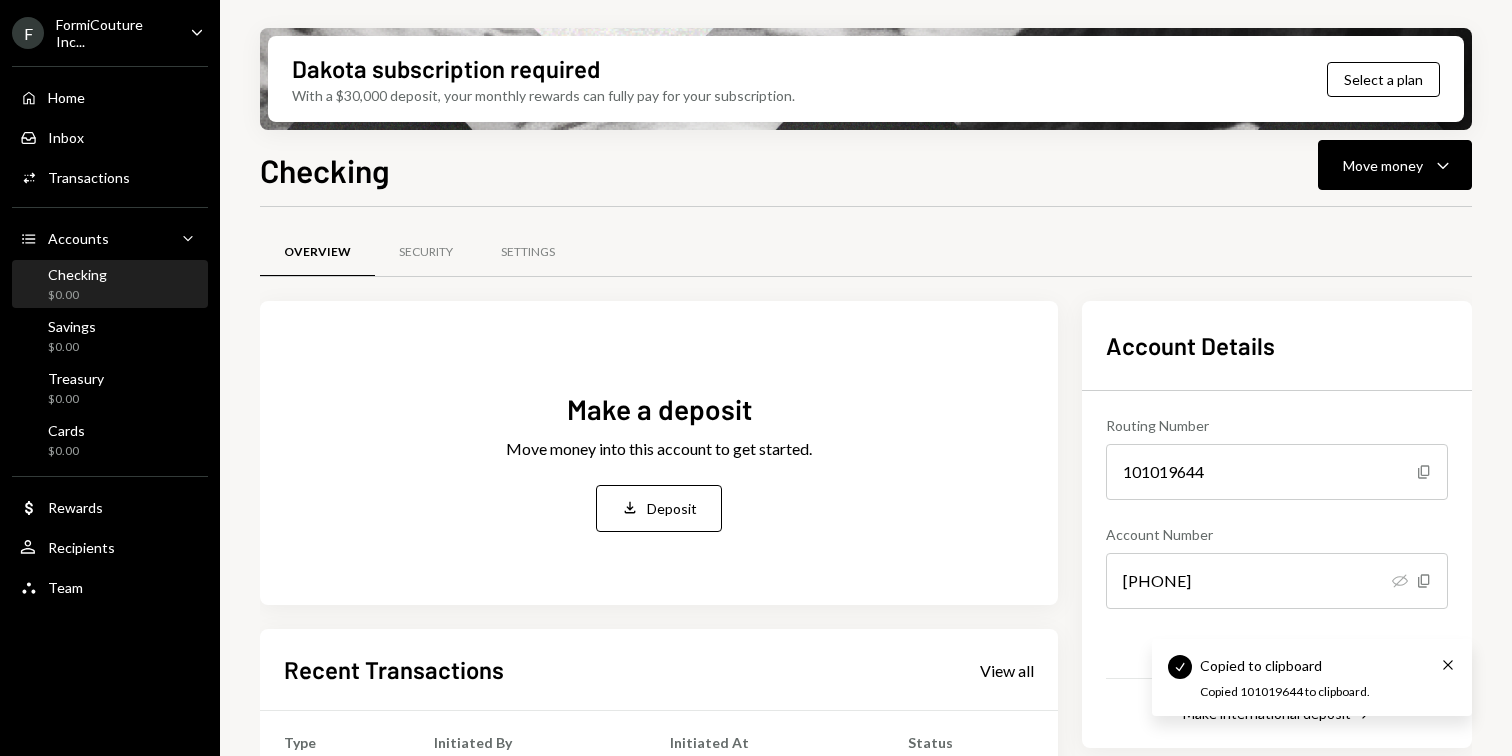 type 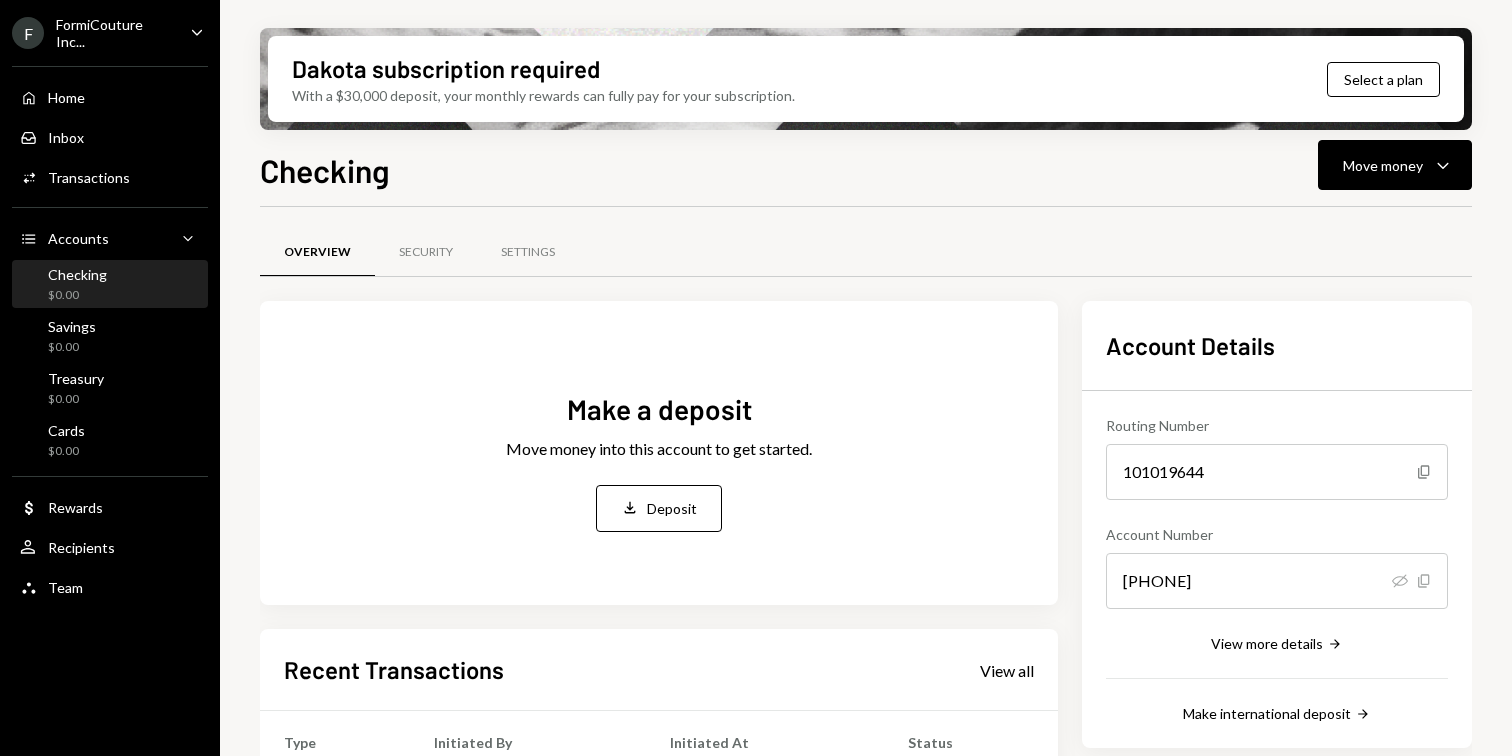 click on "Copy" at bounding box center (1424, 472) 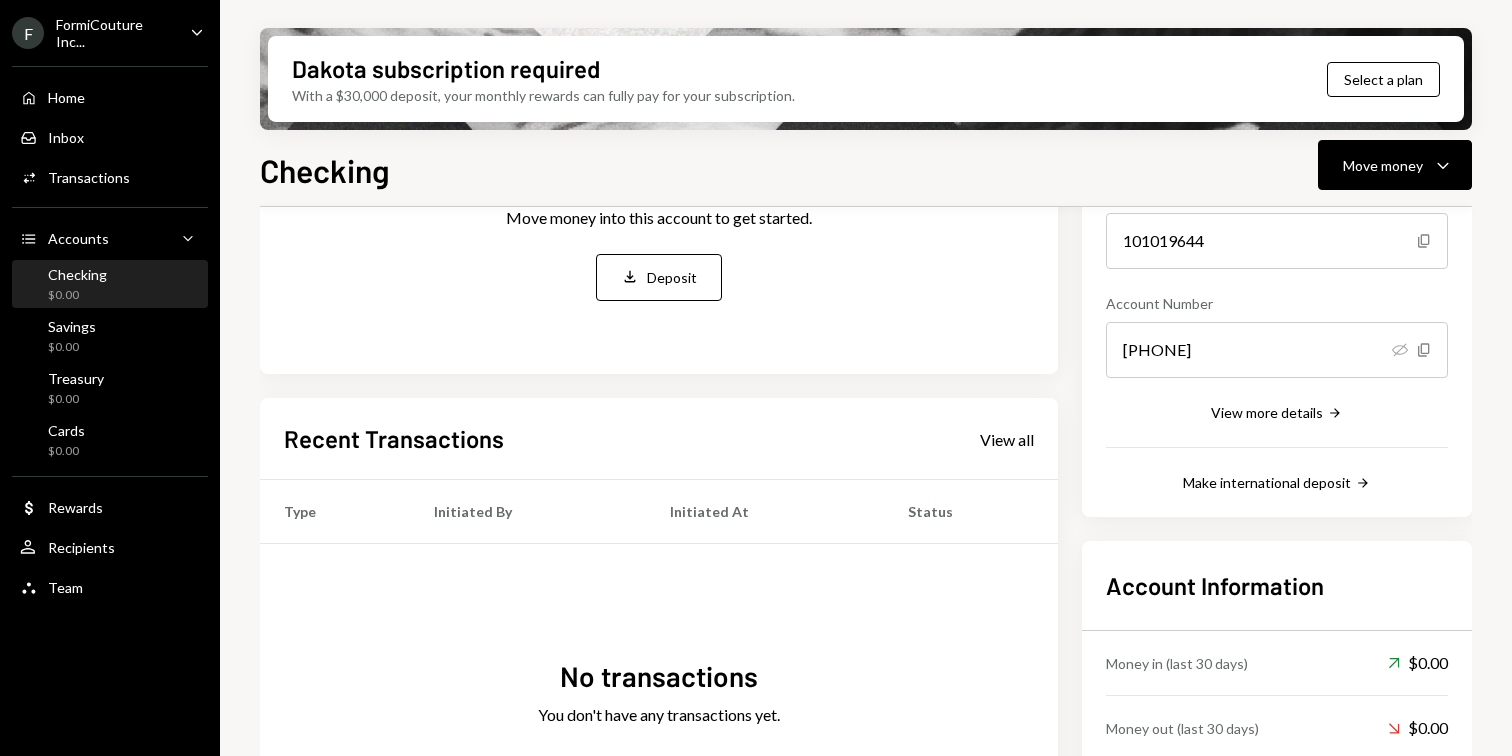 scroll, scrollTop: 195, scrollLeft: 0, axis: vertical 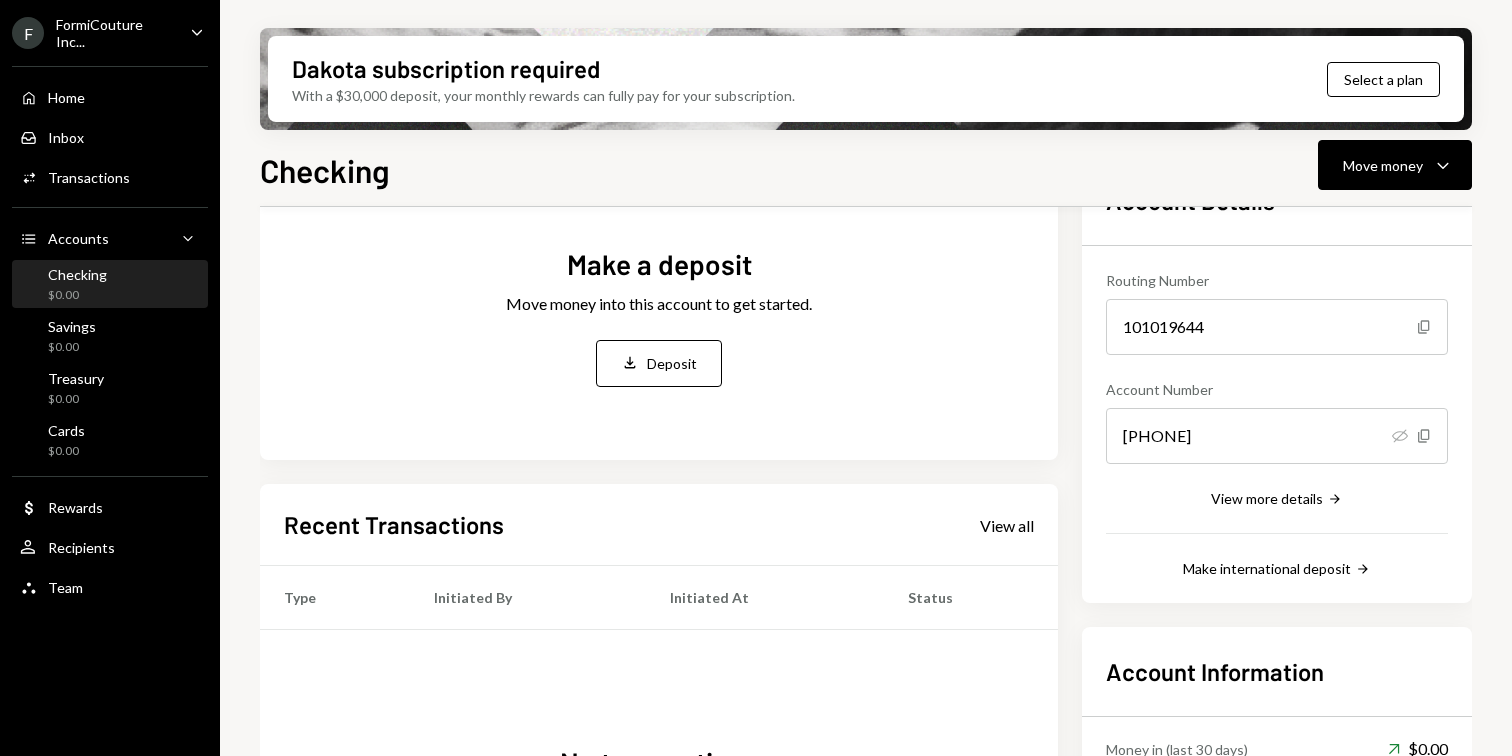 type 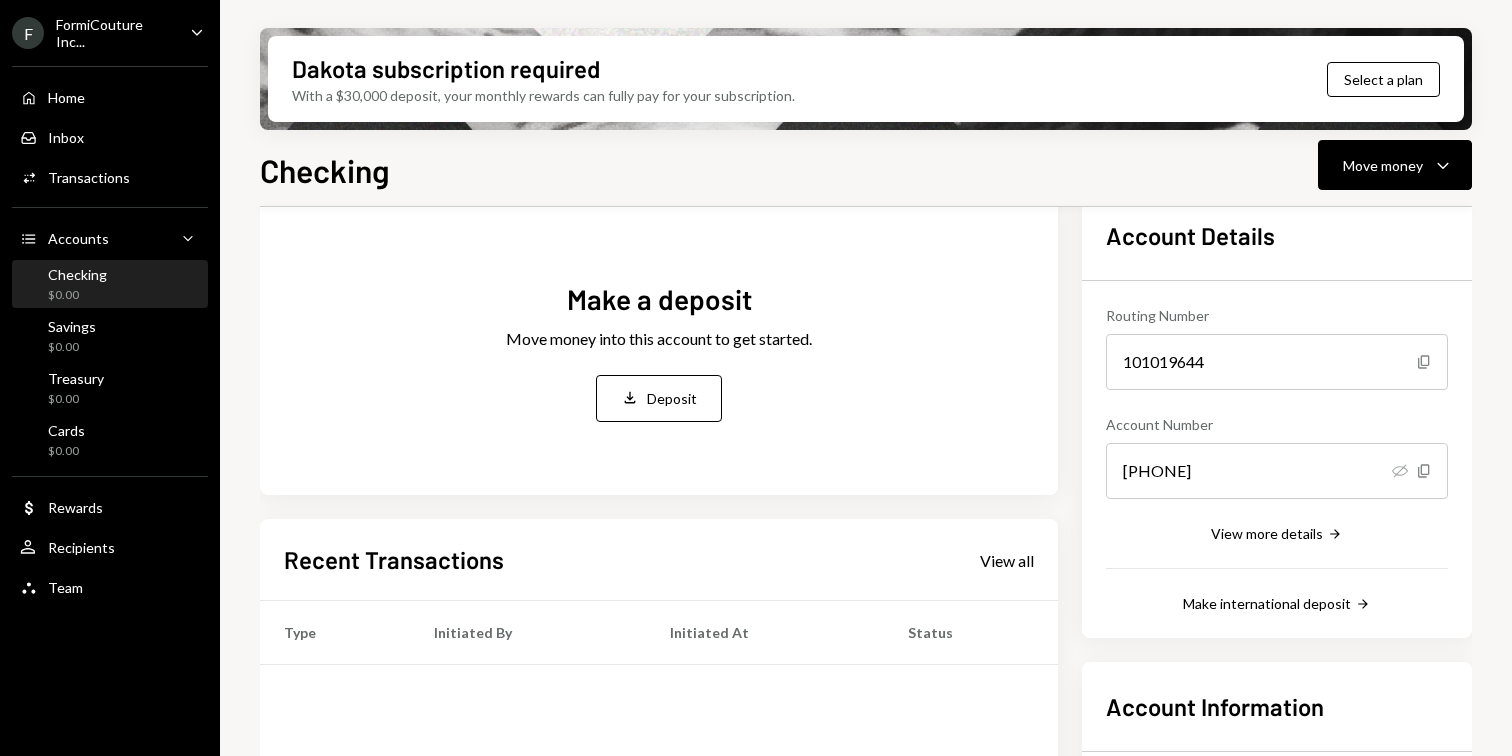 scroll, scrollTop: 153, scrollLeft: 0, axis: vertical 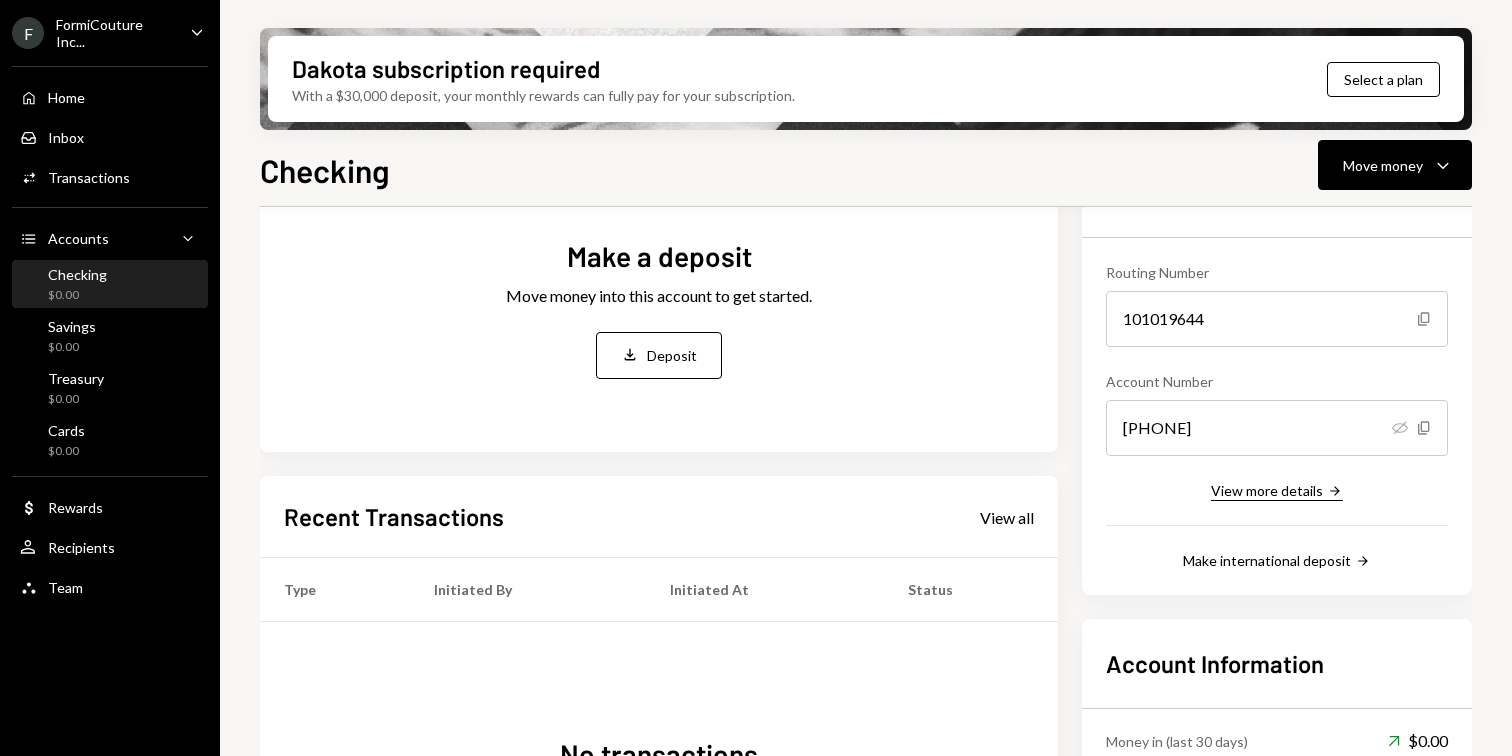 click on "View more details" at bounding box center [1267, 490] 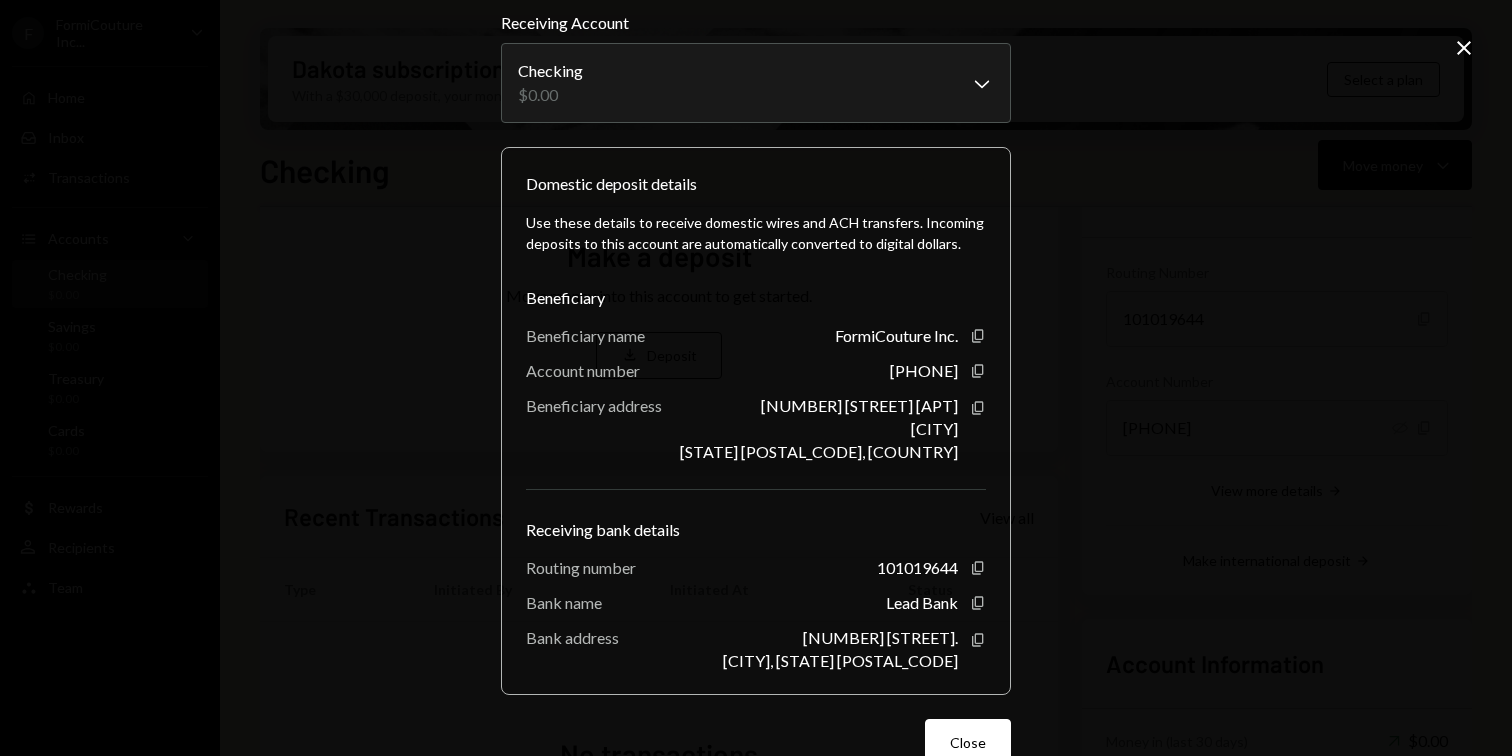scroll, scrollTop: 116, scrollLeft: 0, axis: vertical 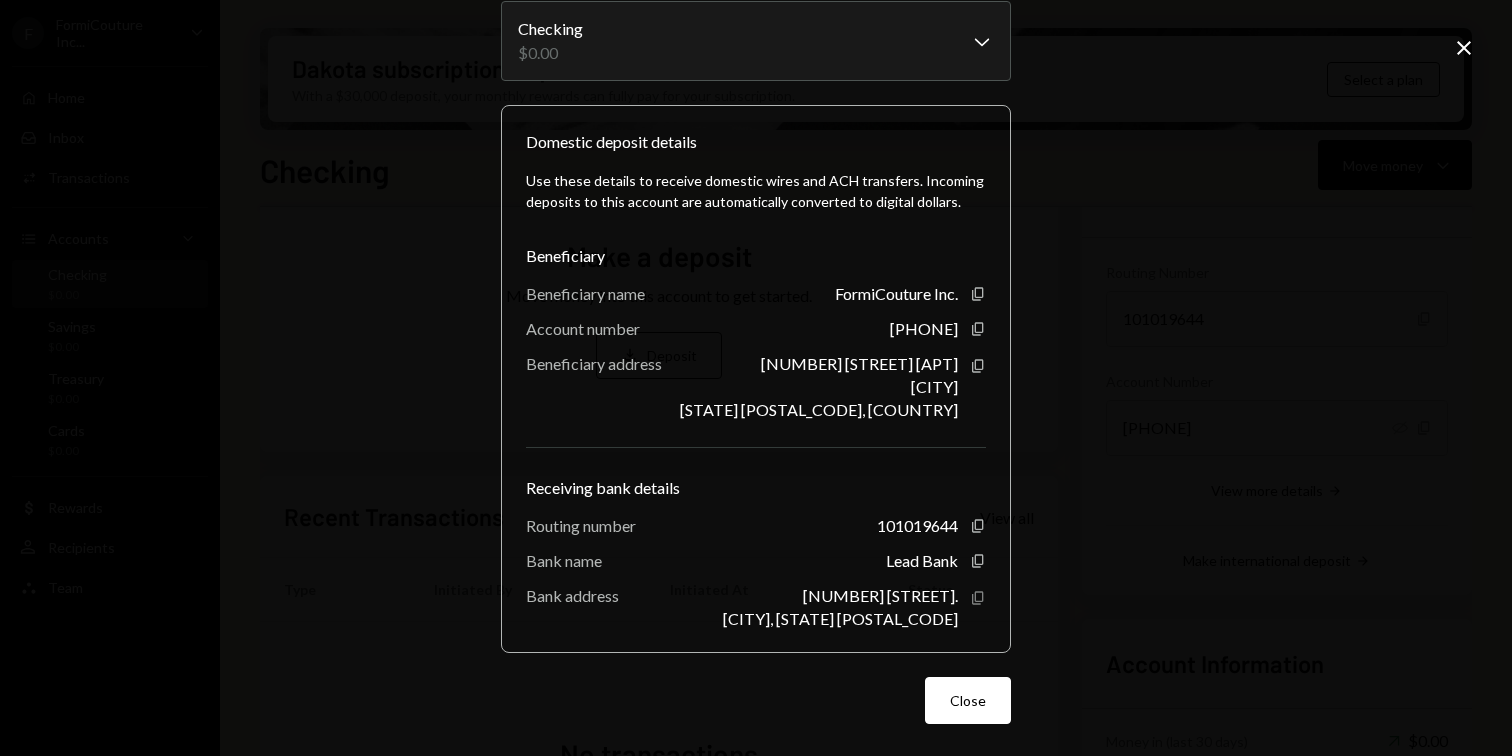 click at bounding box center [977, 365] 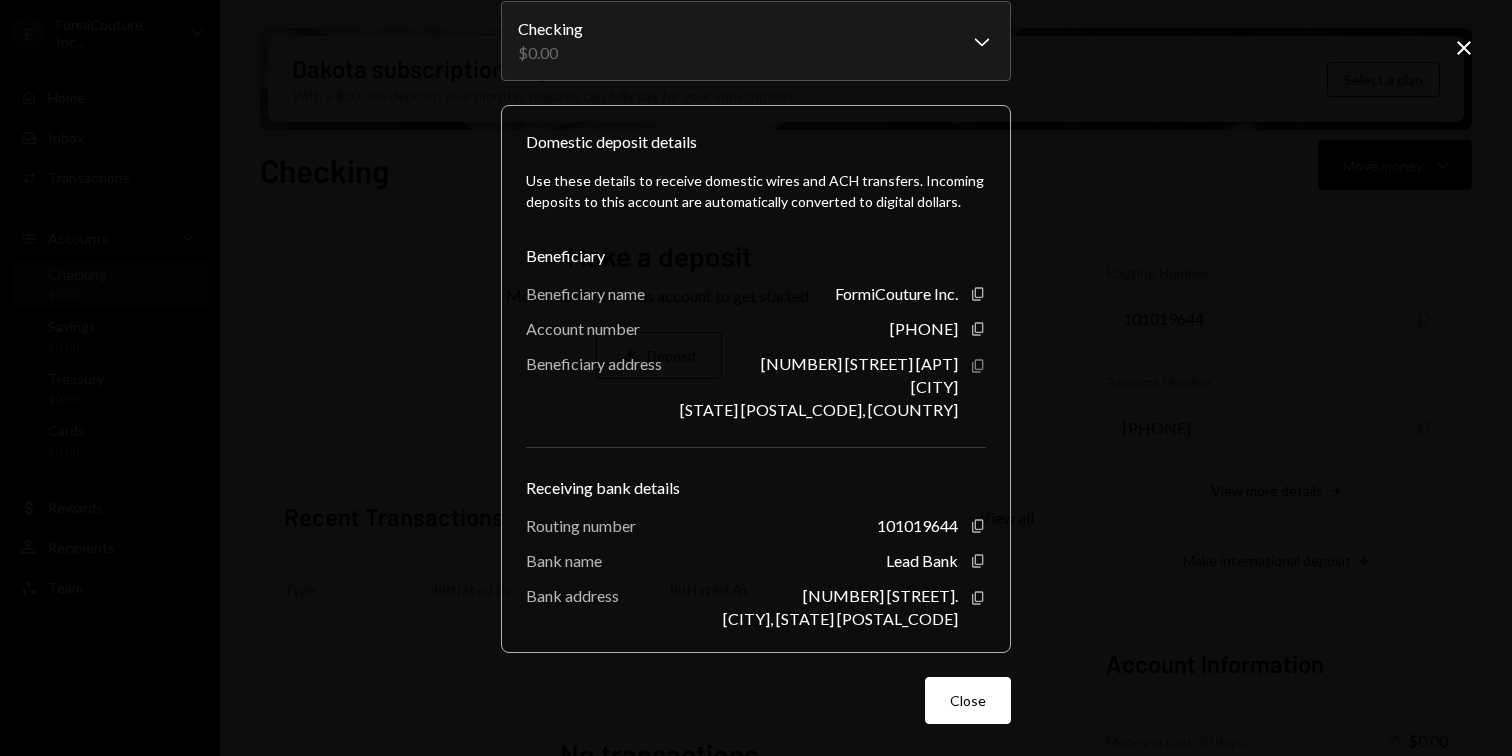 click at bounding box center (977, 365) 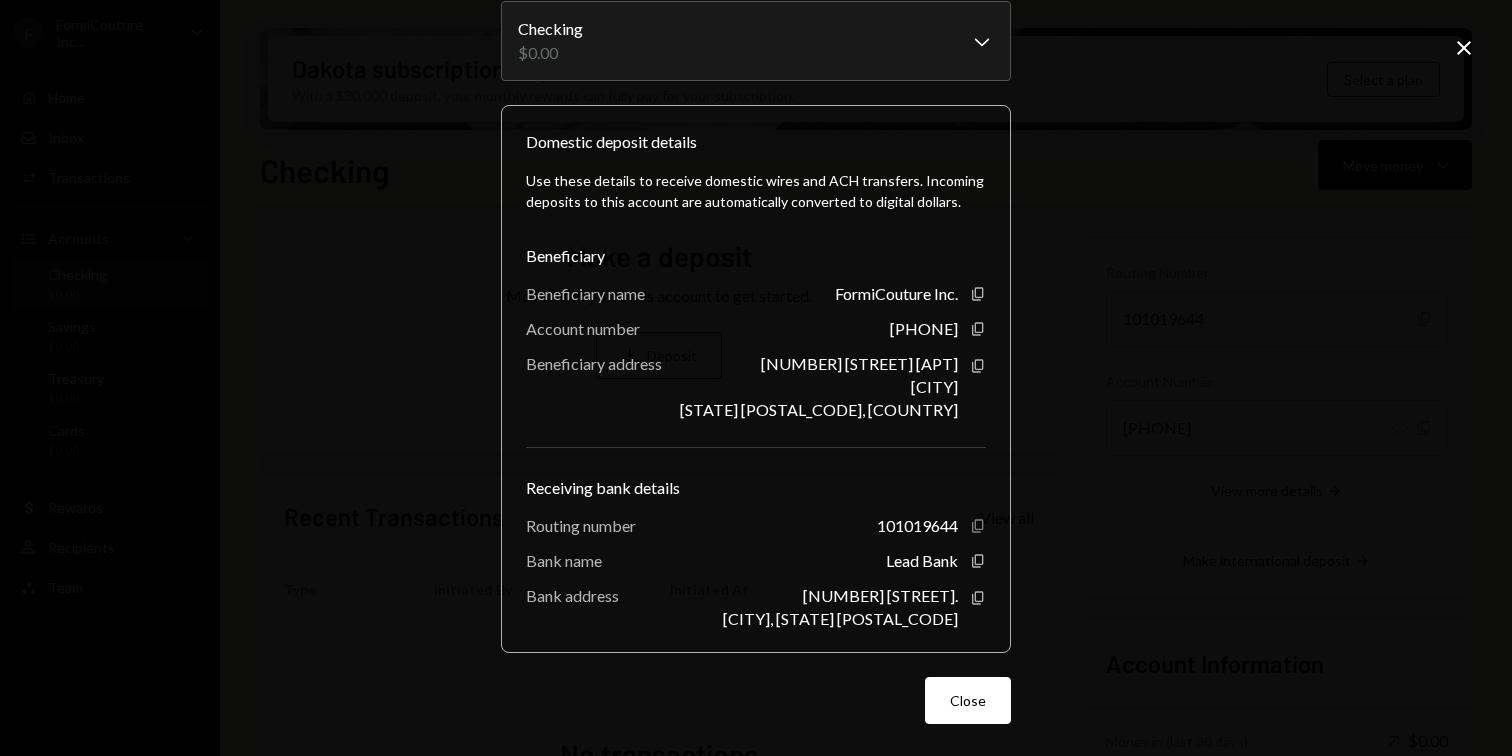 click on "Copy" at bounding box center [978, 294] 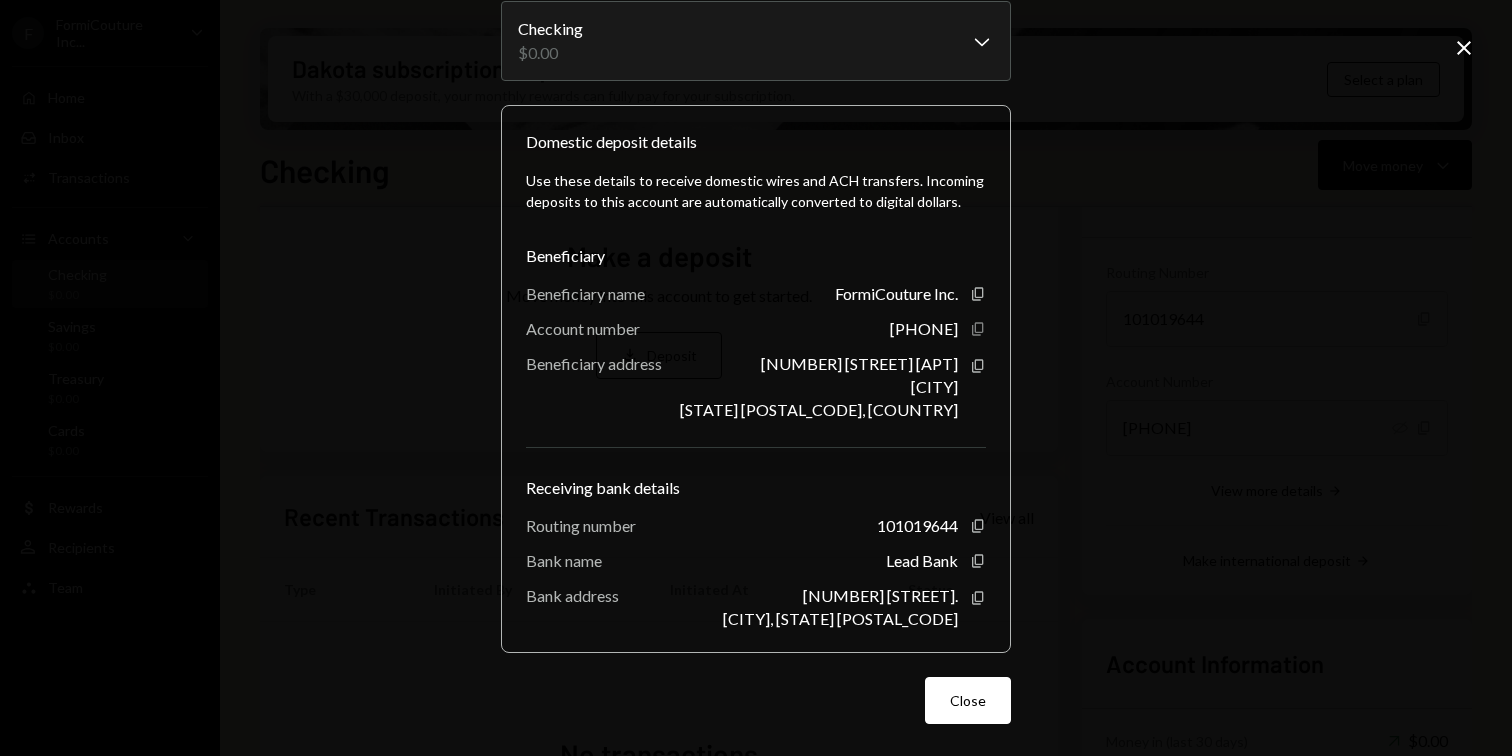 click at bounding box center [977, 293] 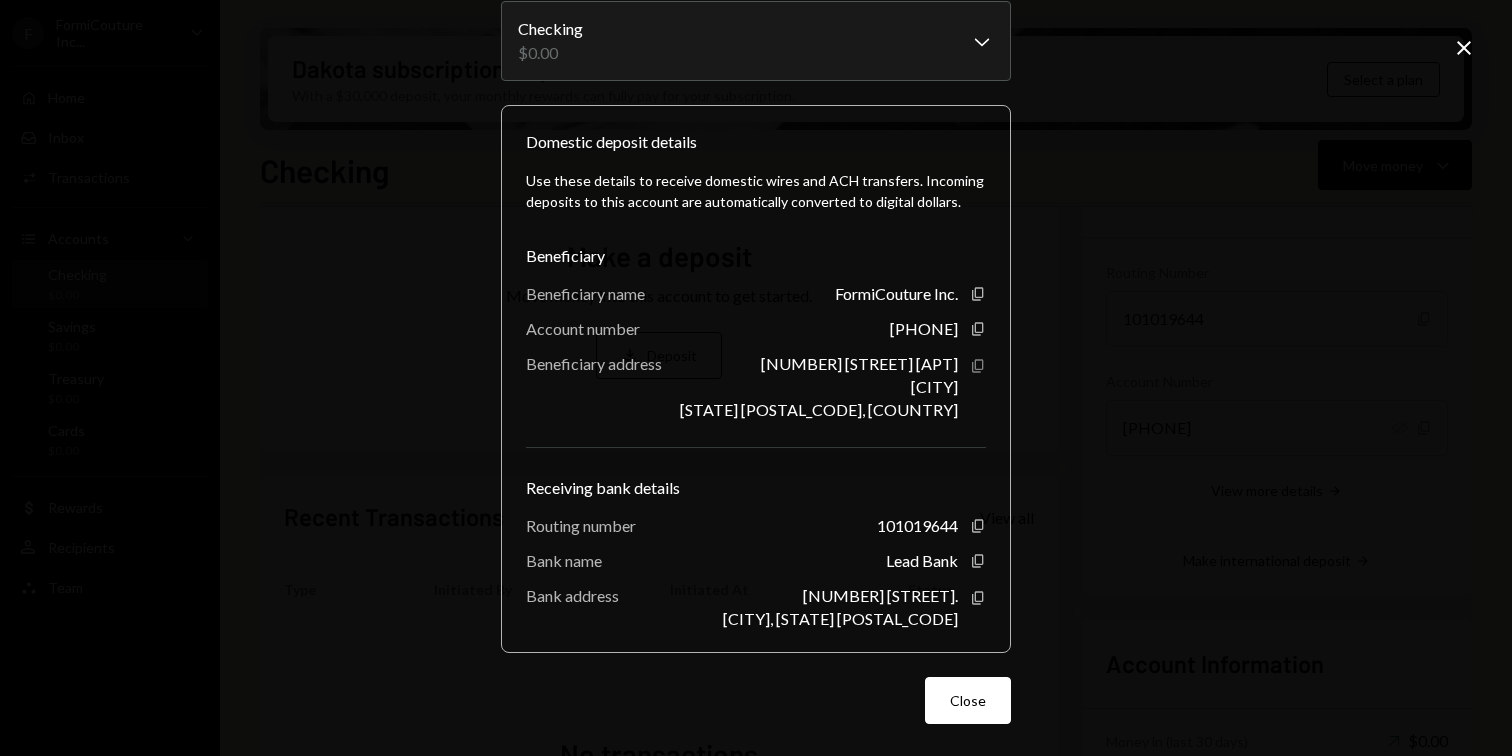 click at bounding box center (977, 365) 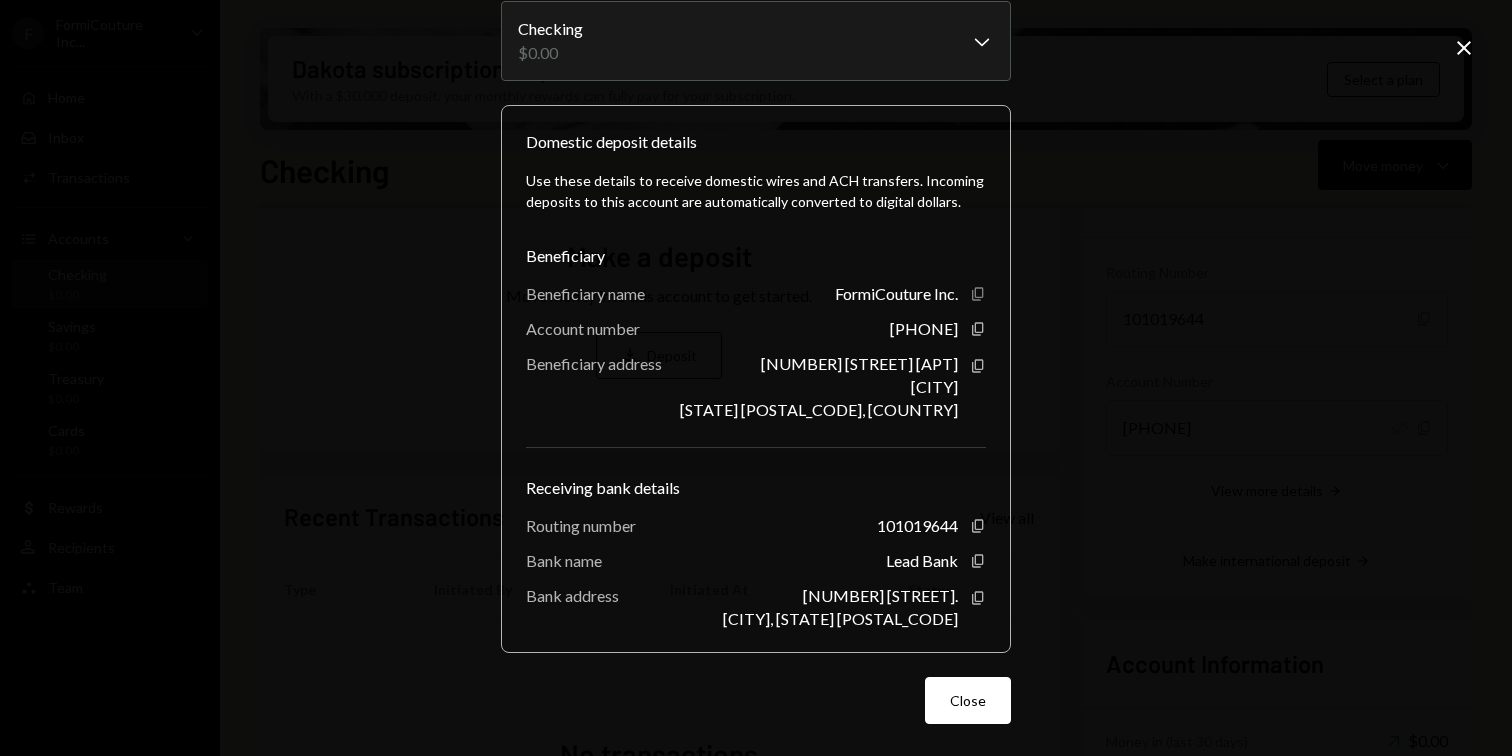 click on "Copy" at bounding box center [978, 294] 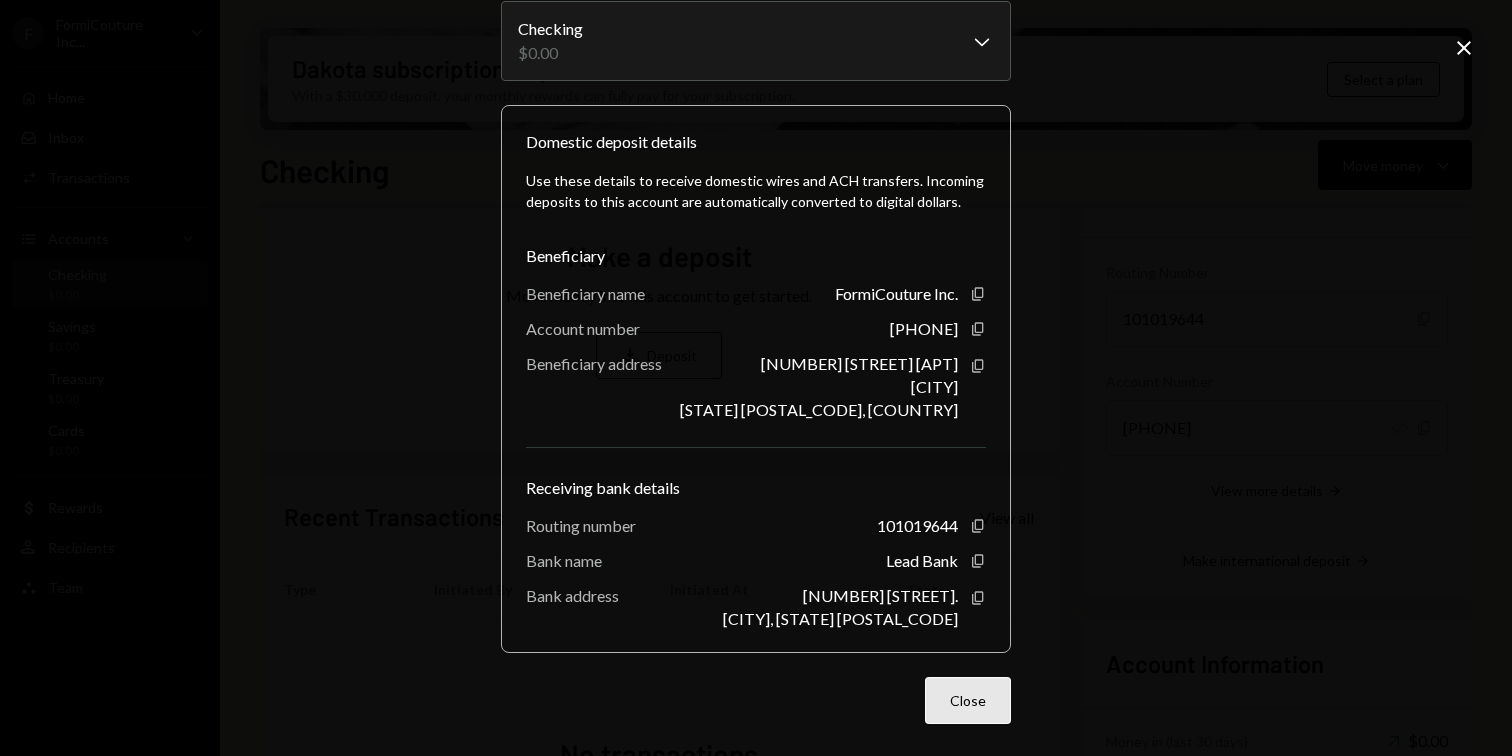 click on "Close" at bounding box center [968, 700] 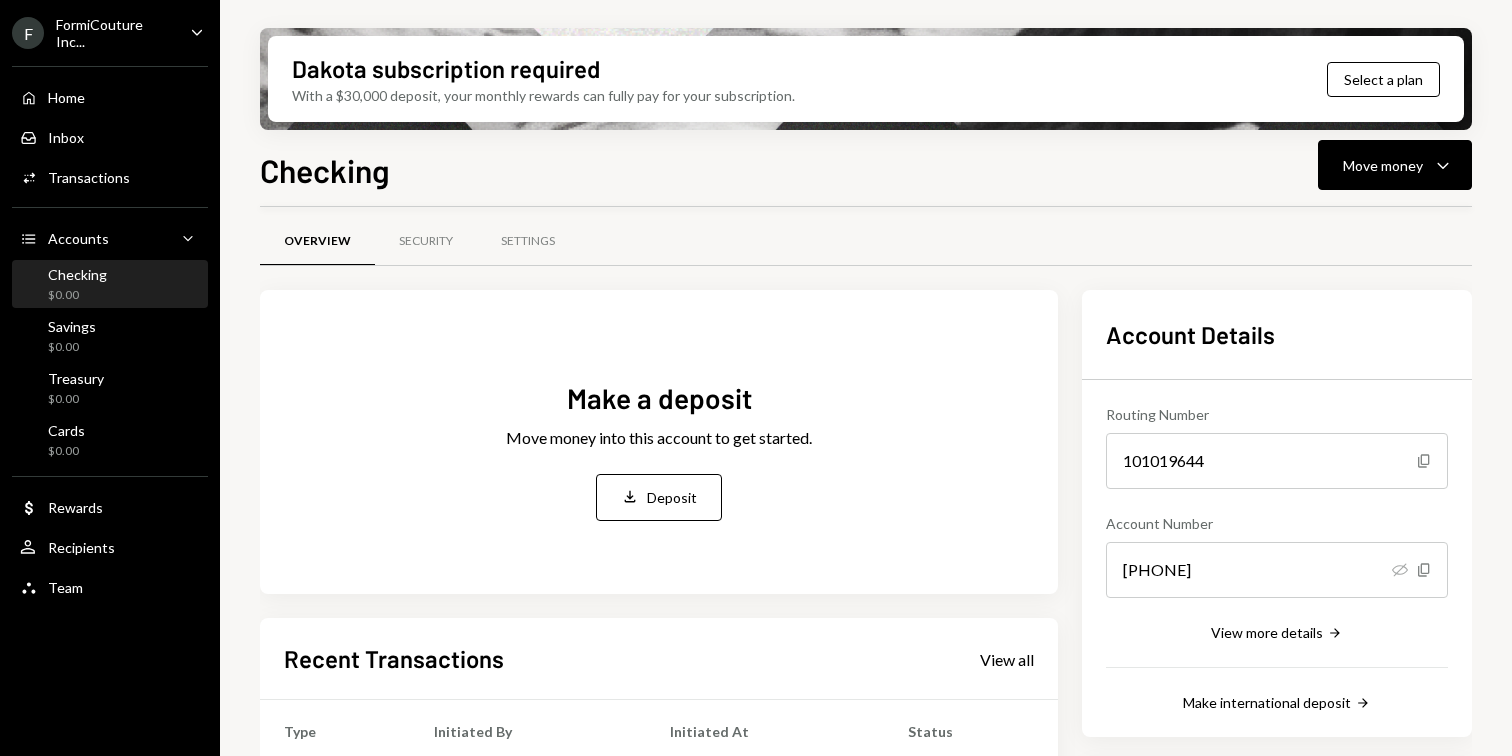 scroll, scrollTop: 0, scrollLeft: 0, axis: both 